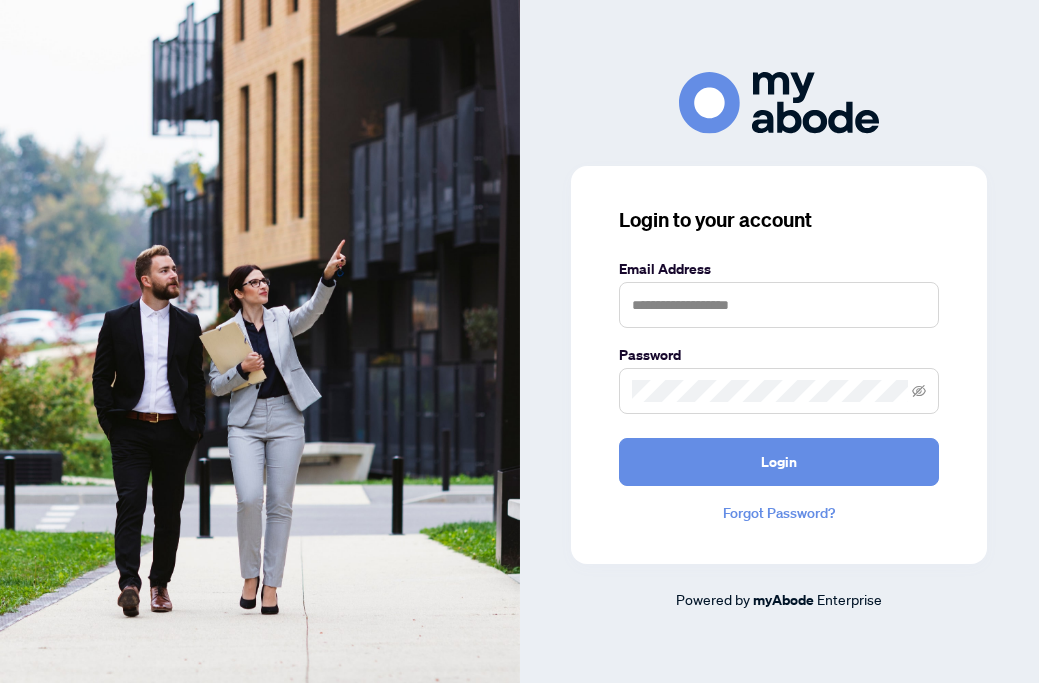 scroll, scrollTop: 0, scrollLeft: 0, axis: both 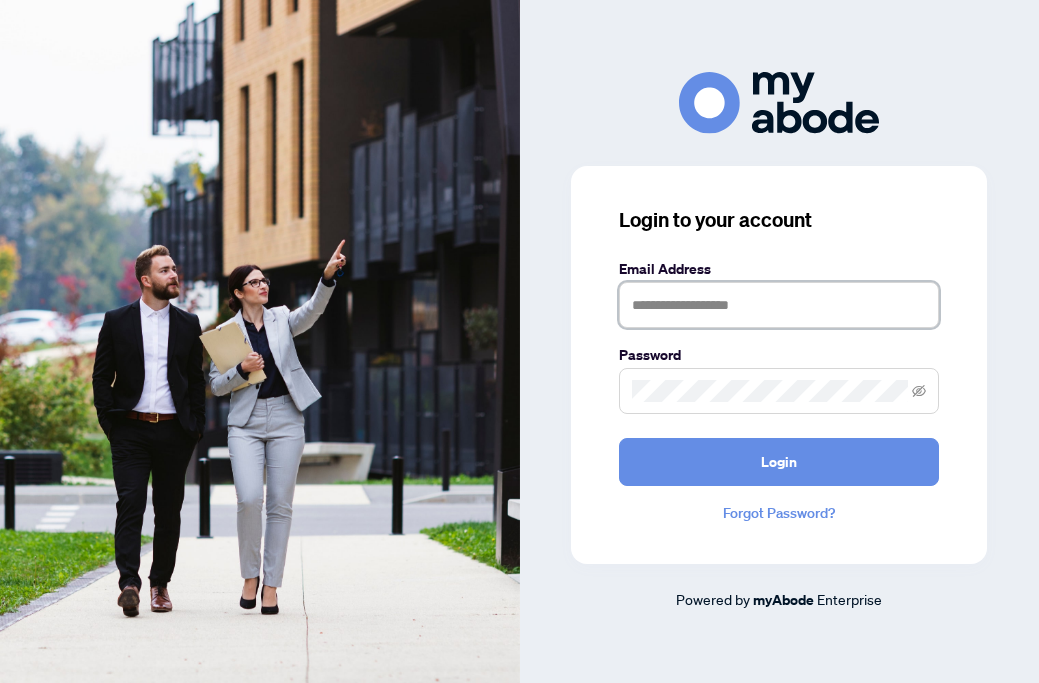 type on "**********" 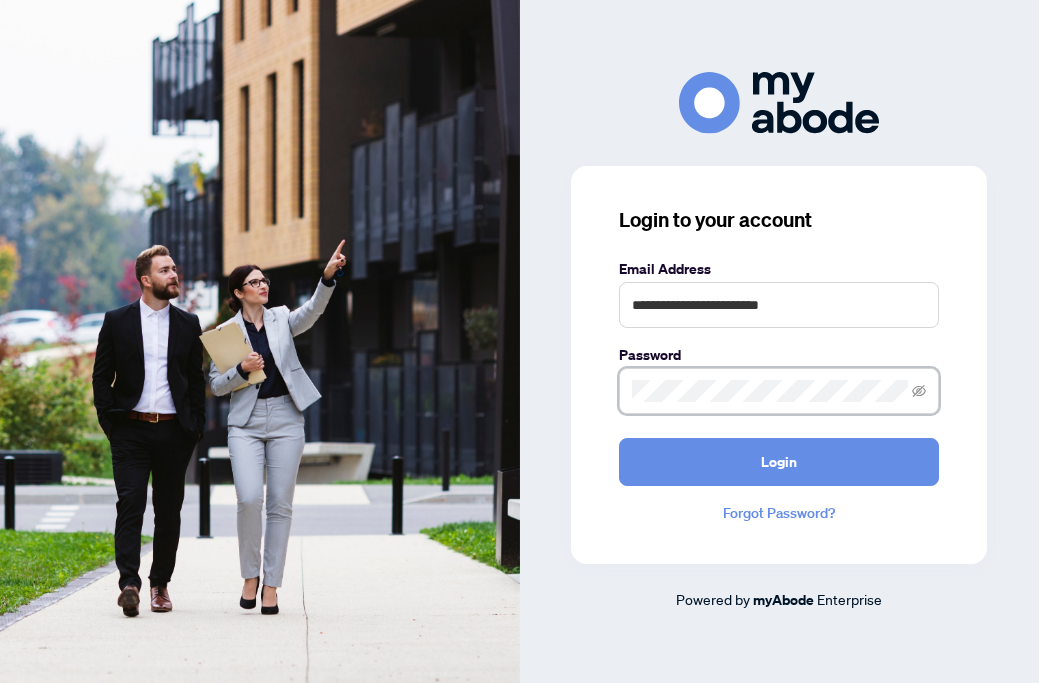 click on "Login" at bounding box center (779, 462) 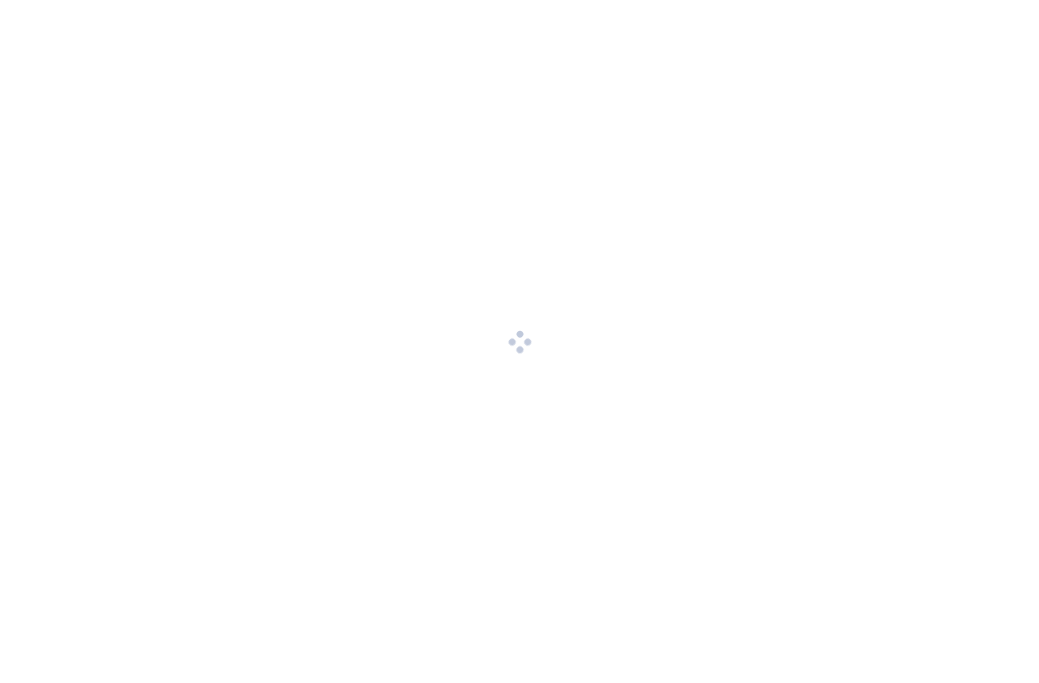 scroll, scrollTop: 0, scrollLeft: 0, axis: both 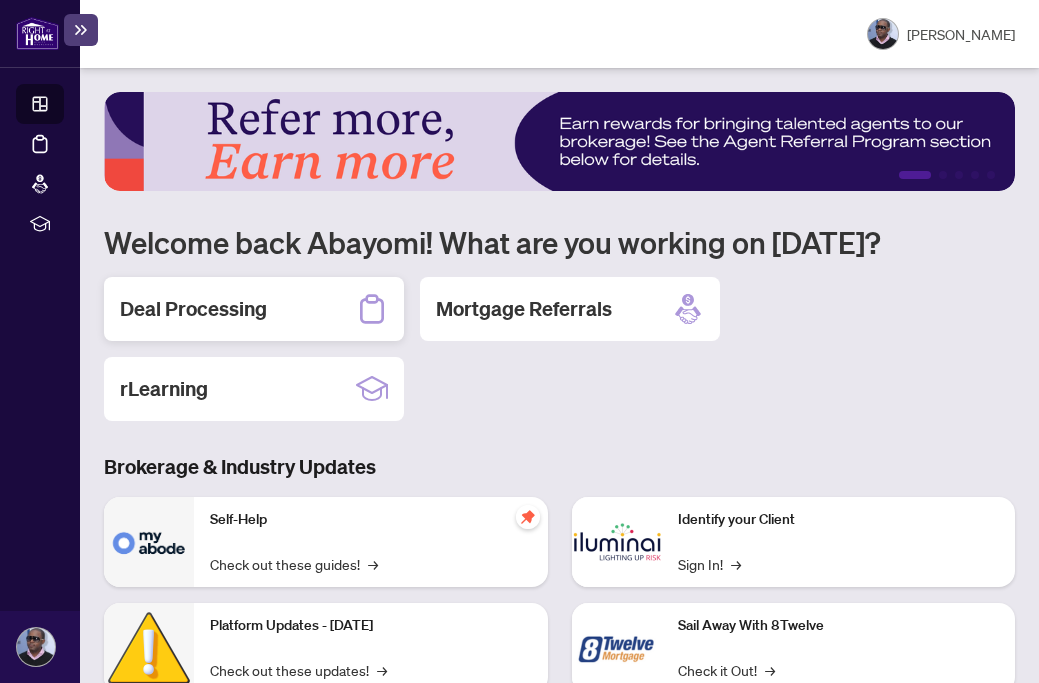 click on "Deal Processing" at bounding box center (254, 309) 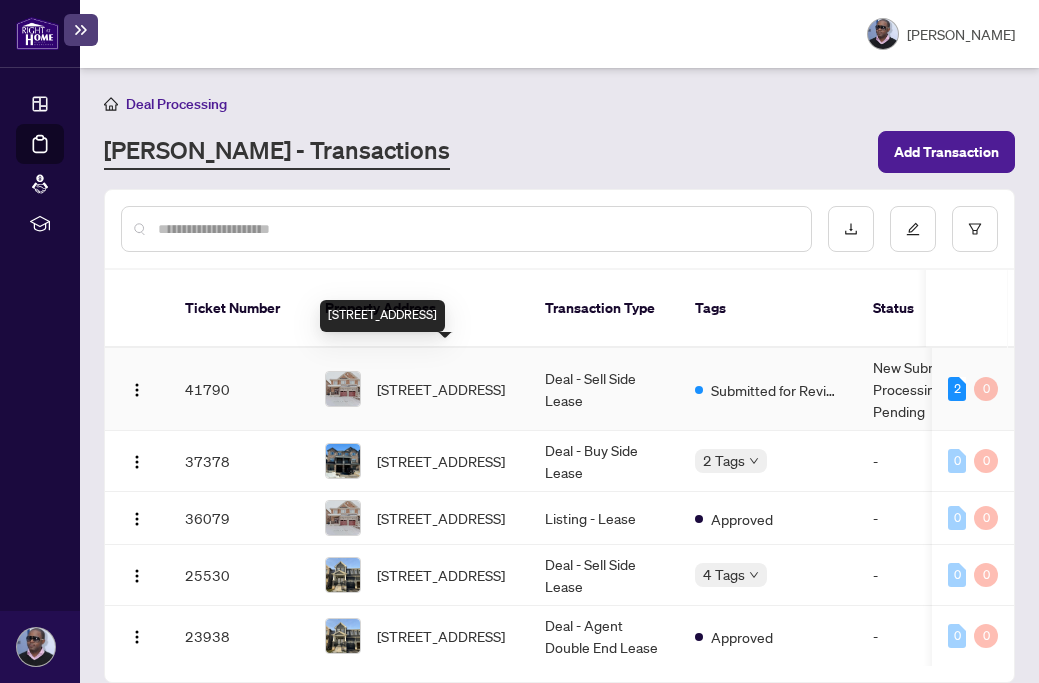 click on "7 Falling Leaf Dr, Caledon, Ontario L7C 3Z3, Canada" at bounding box center (441, 389) 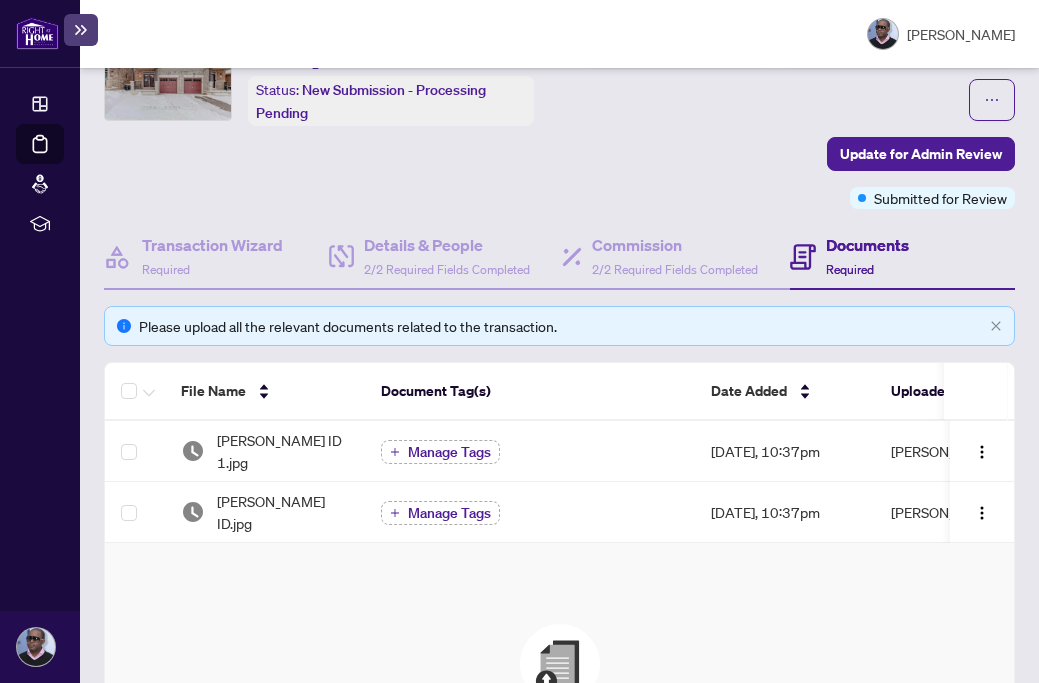 scroll, scrollTop: 168, scrollLeft: 0, axis: vertical 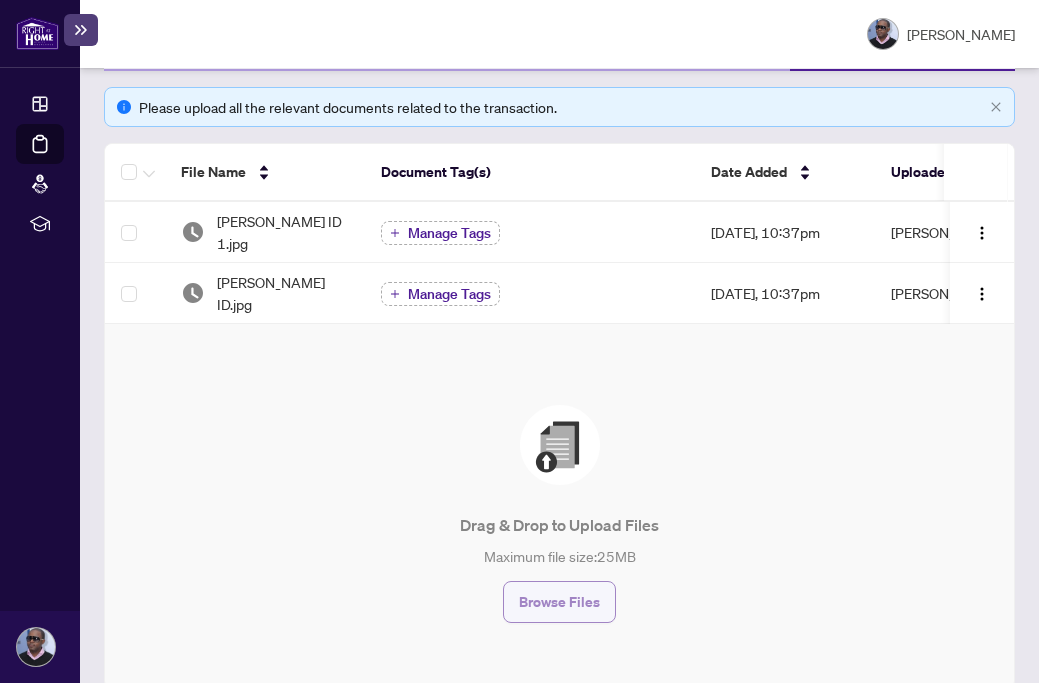 click on "Browse Files" at bounding box center [559, 602] 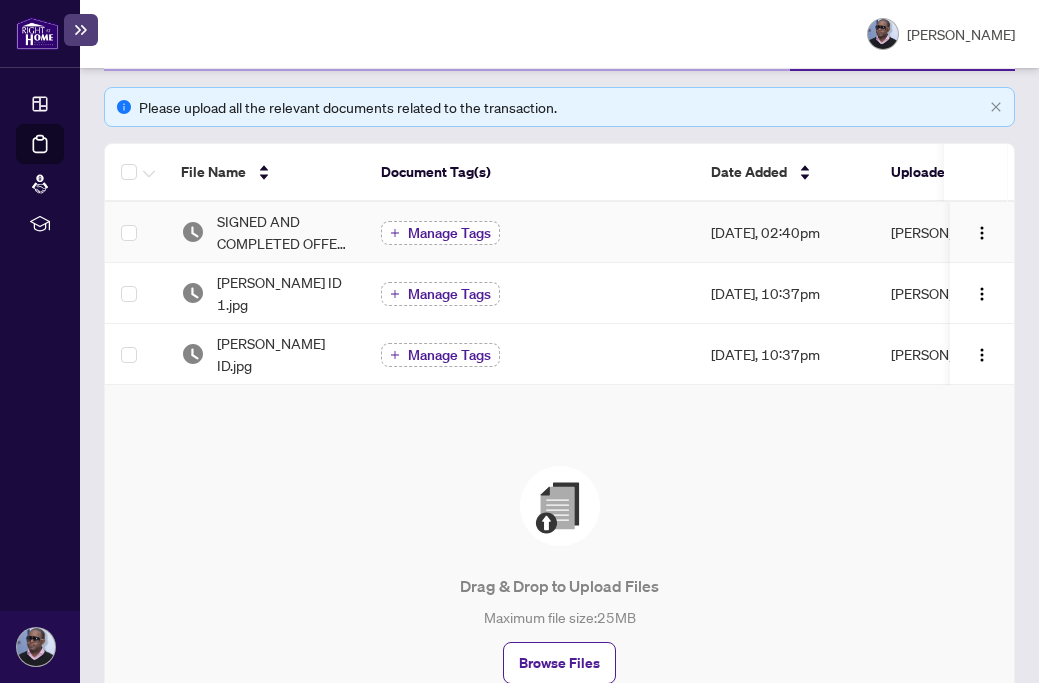 click on "Manage Tags" at bounding box center [449, 233] 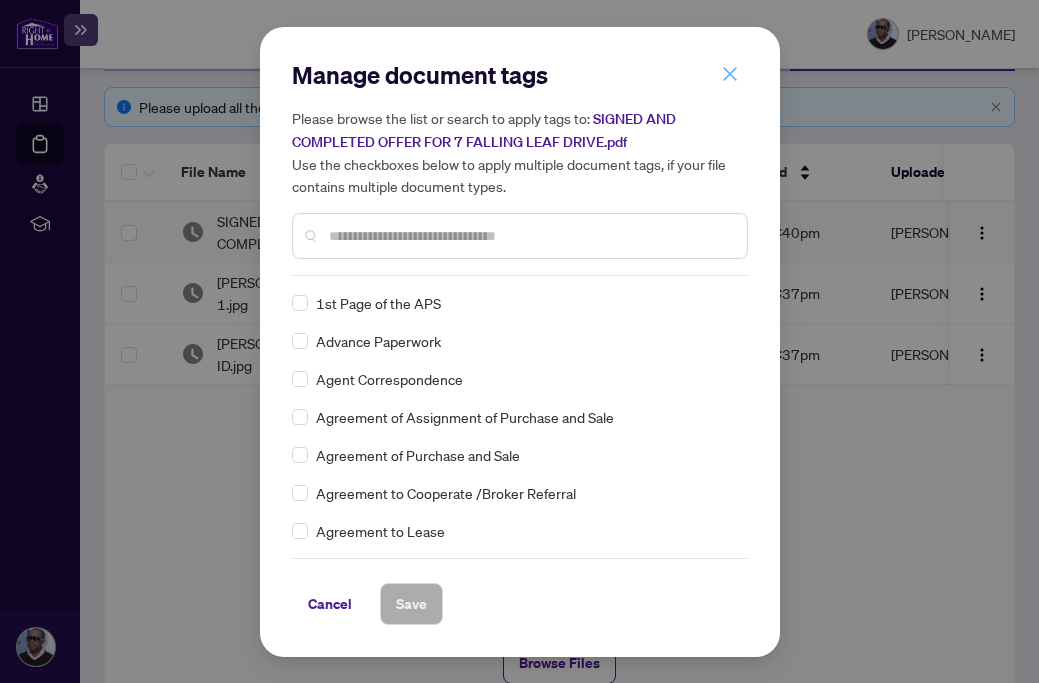 click 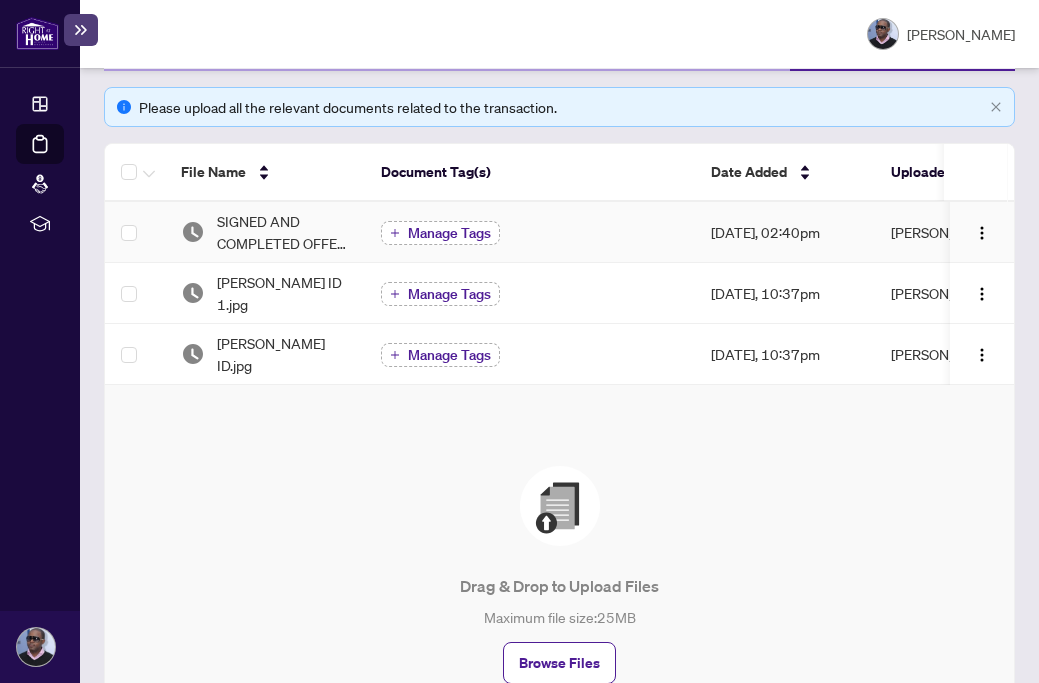 click on "Manage Tags" at bounding box center (449, 233) 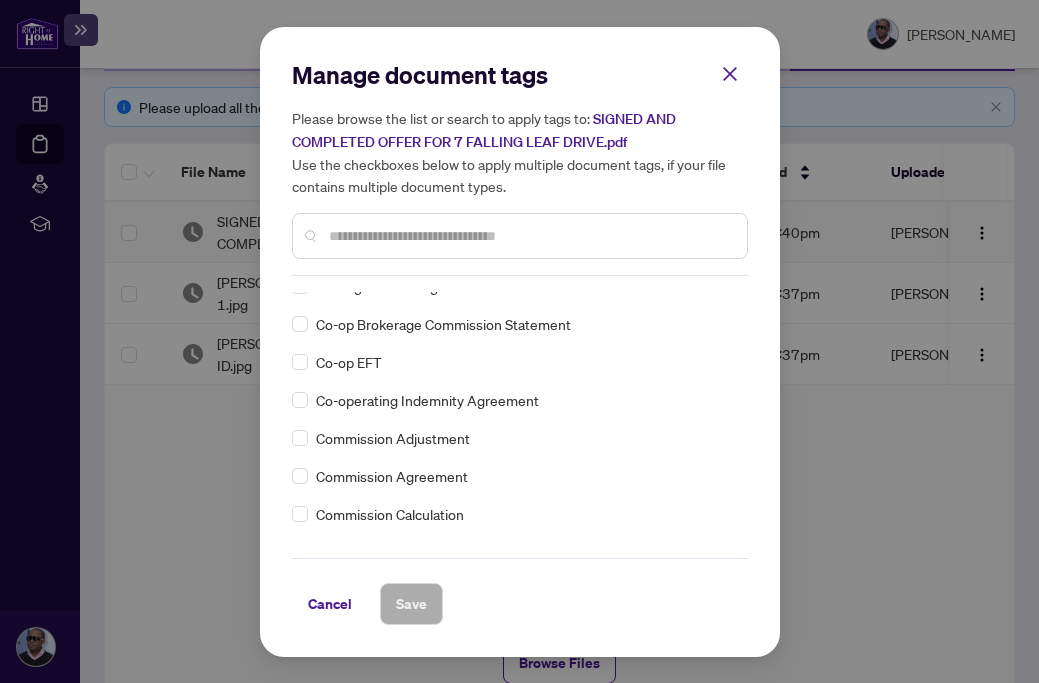scroll, scrollTop: 664, scrollLeft: 0, axis: vertical 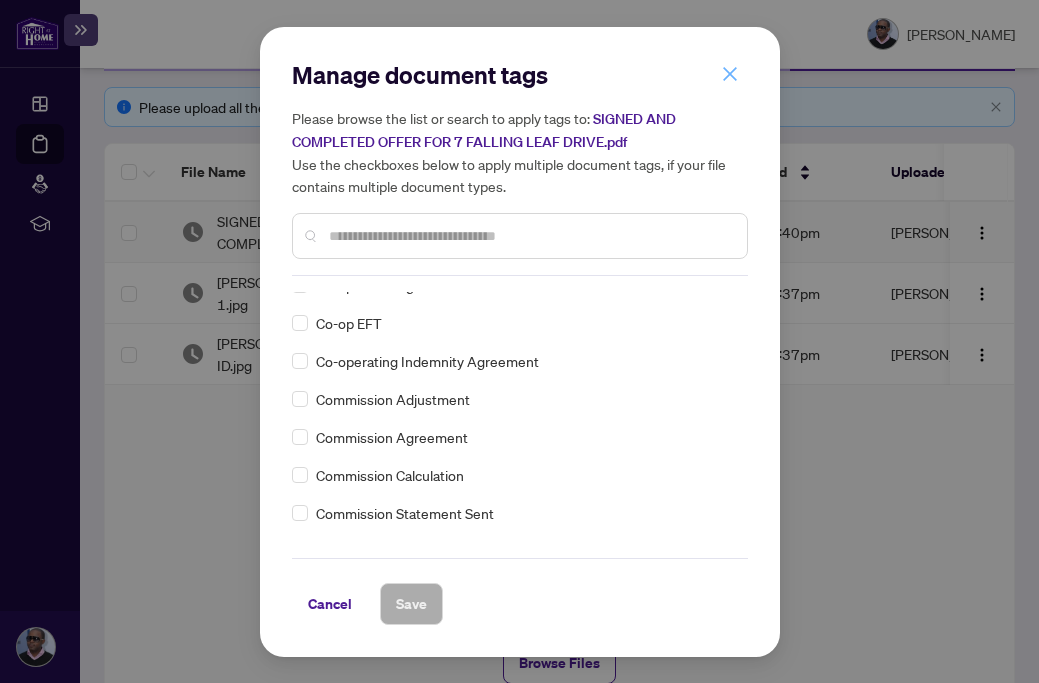 click 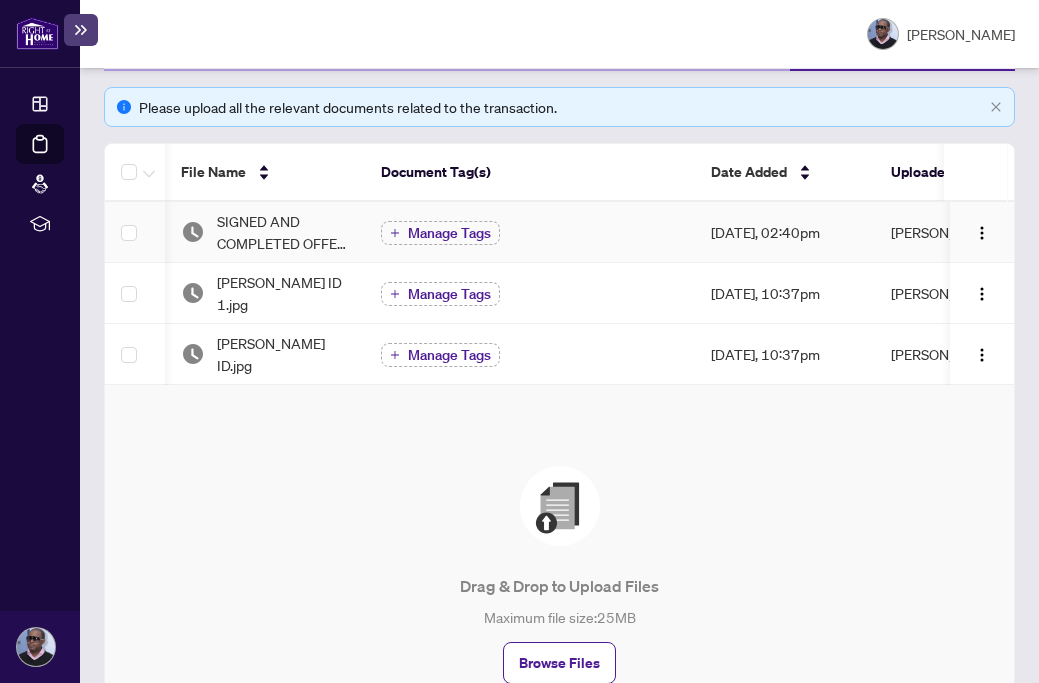 scroll, scrollTop: 0, scrollLeft: 46, axis: horizontal 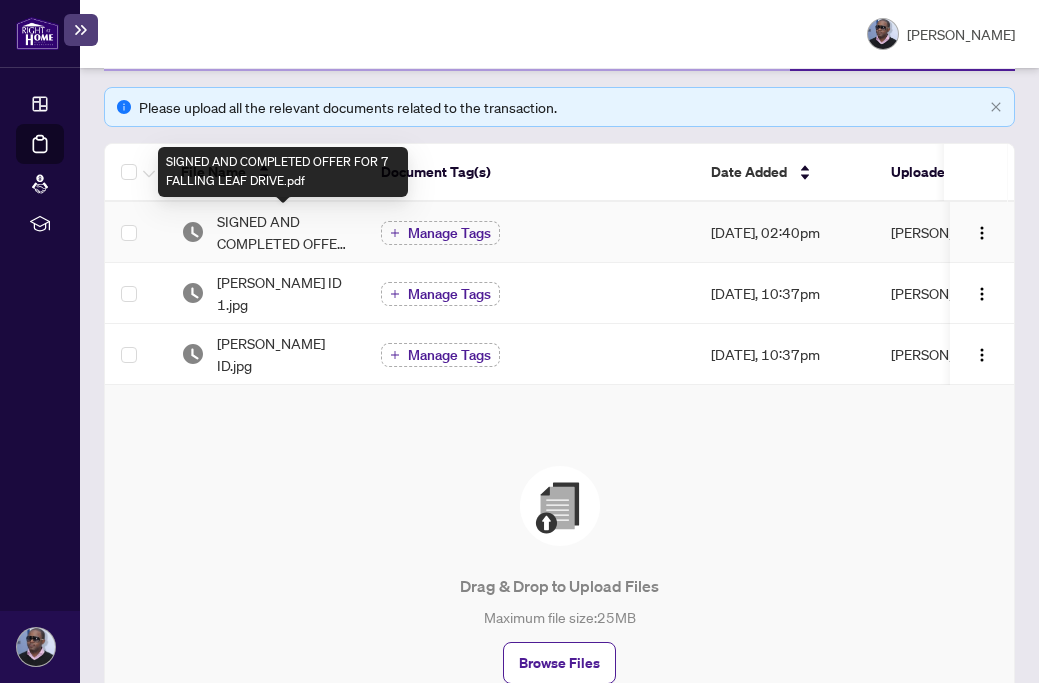 click on "SIGNED AND COMPLETED OFFER FOR 7 FALLING LEAF DRIVE.pdf" at bounding box center (283, 232) 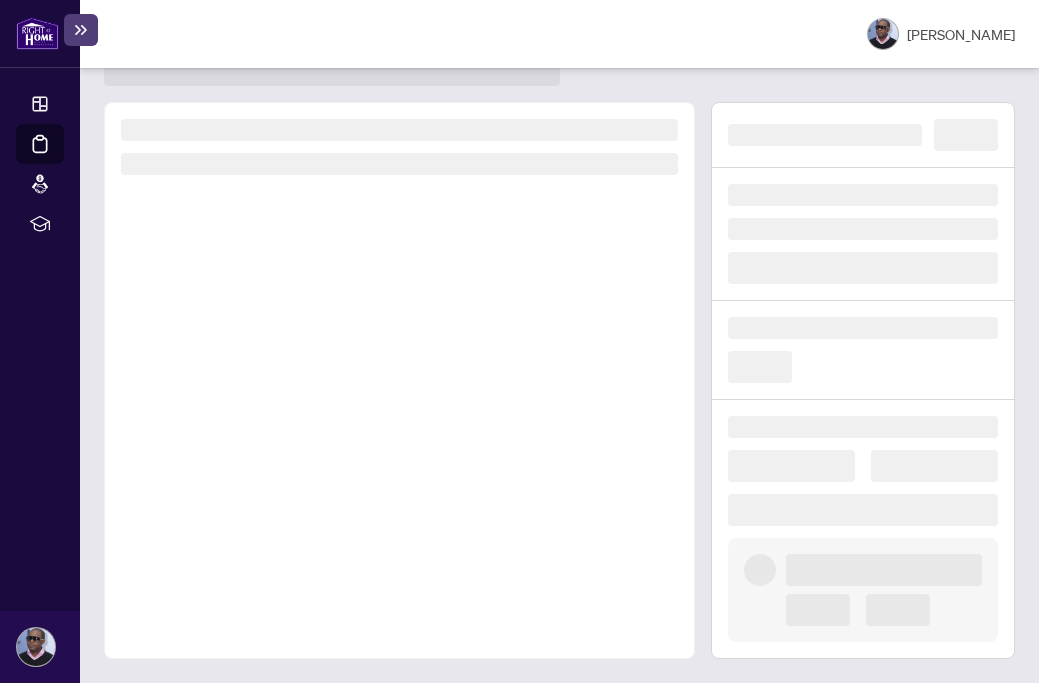scroll, scrollTop: 0, scrollLeft: 0, axis: both 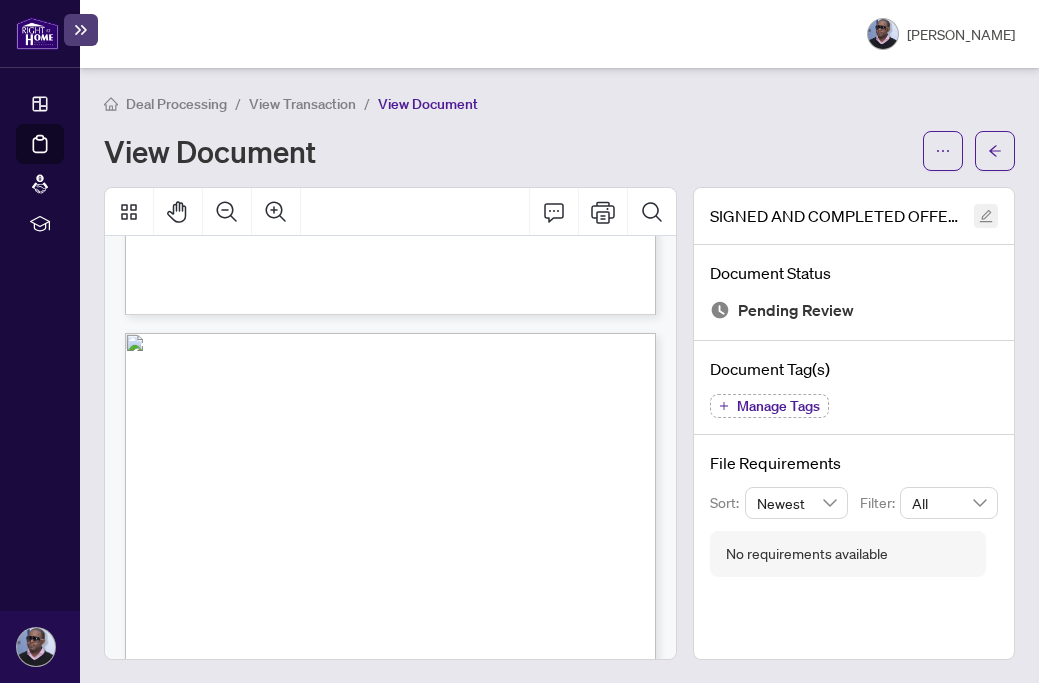 click 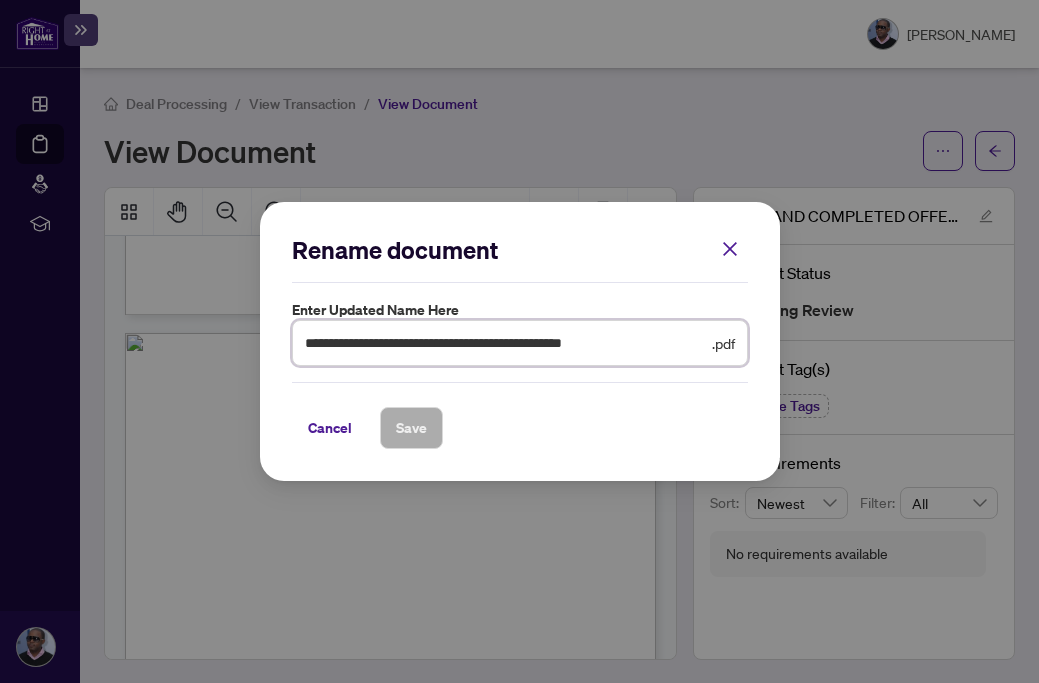 click on "**********" at bounding box center (506, 343) 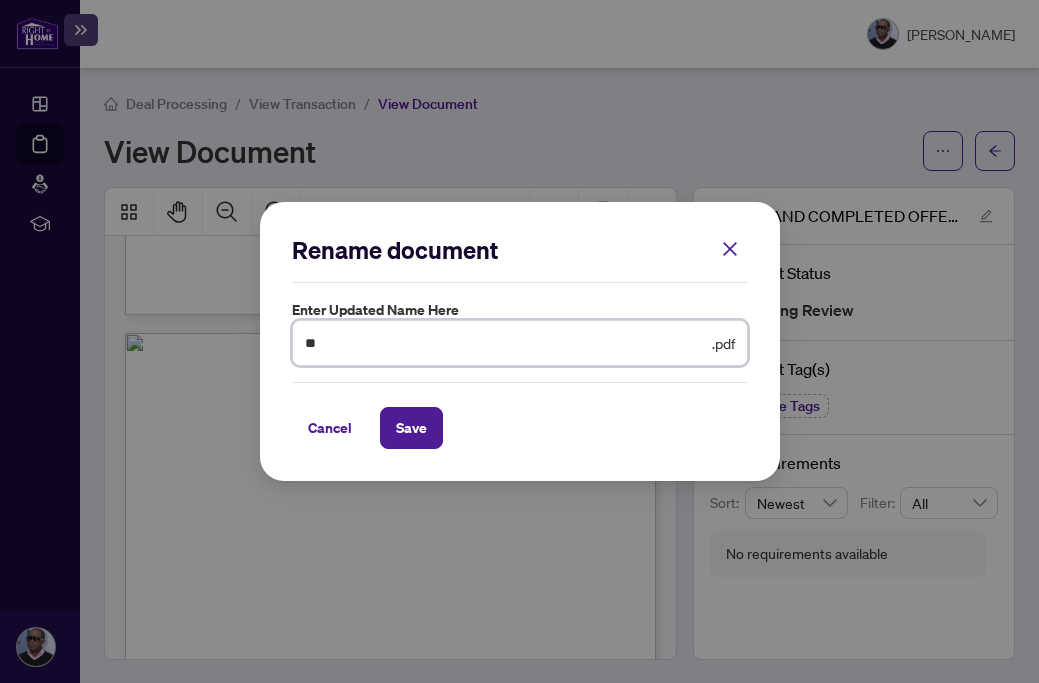 type on "*" 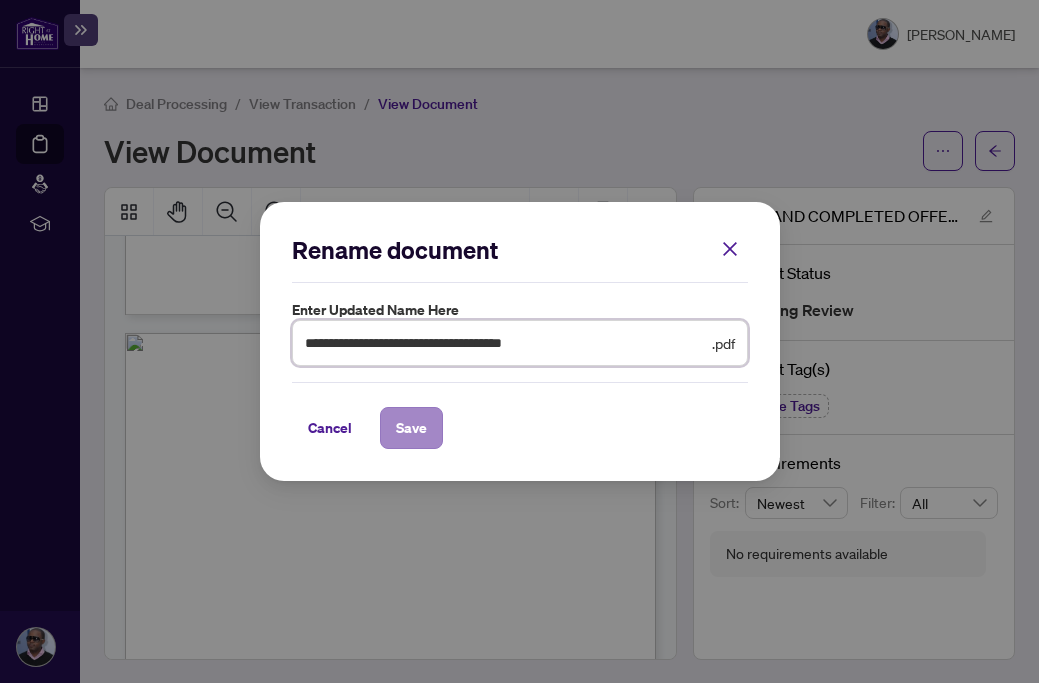 type on "**********" 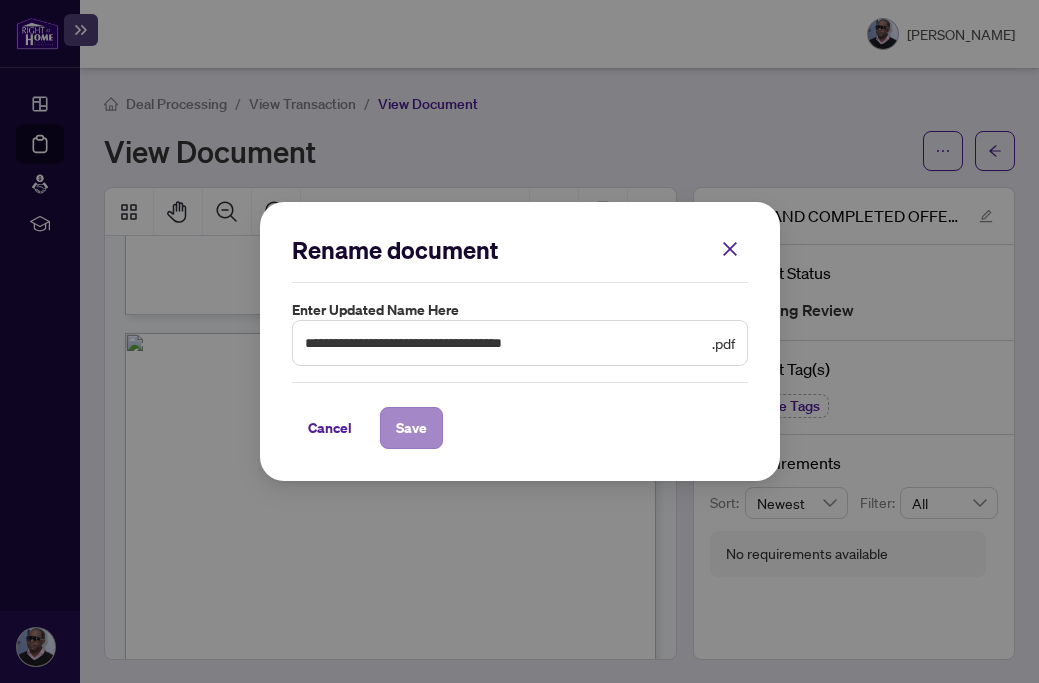 click on "Save" at bounding box center (411, 428) 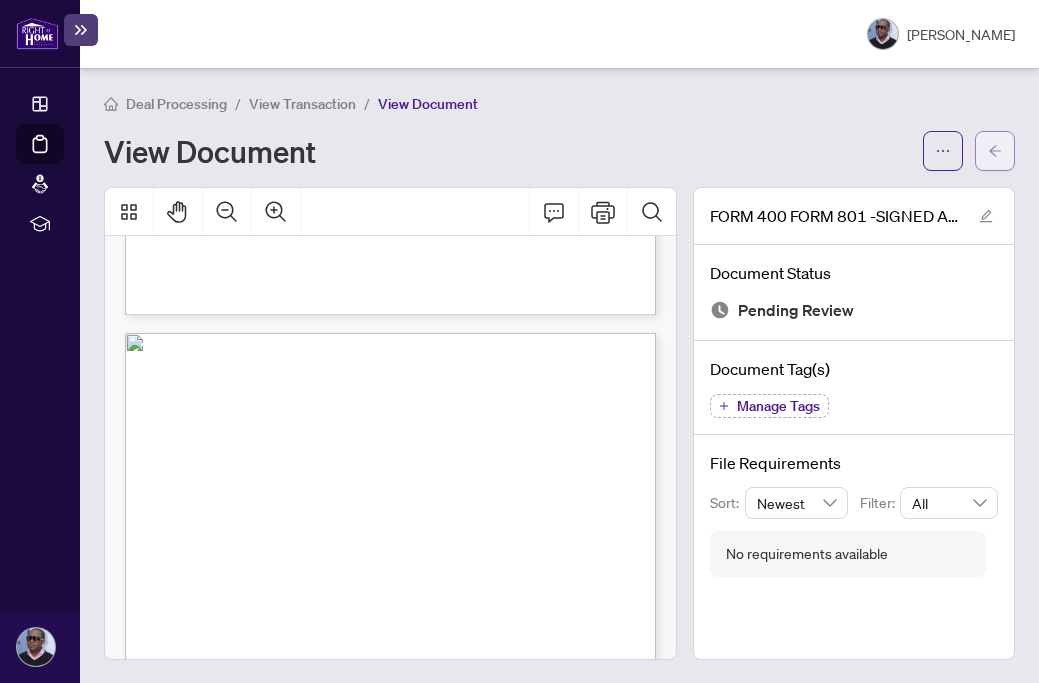 click 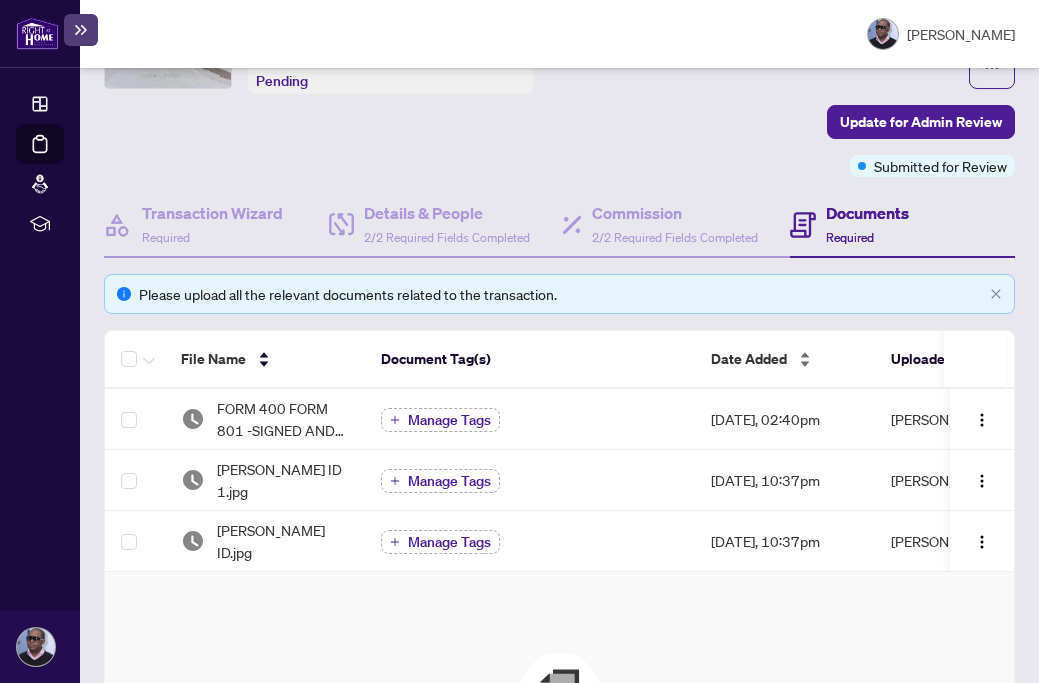 scroll, scrollTop: 68, scrollLeft: 0, axis: vertical 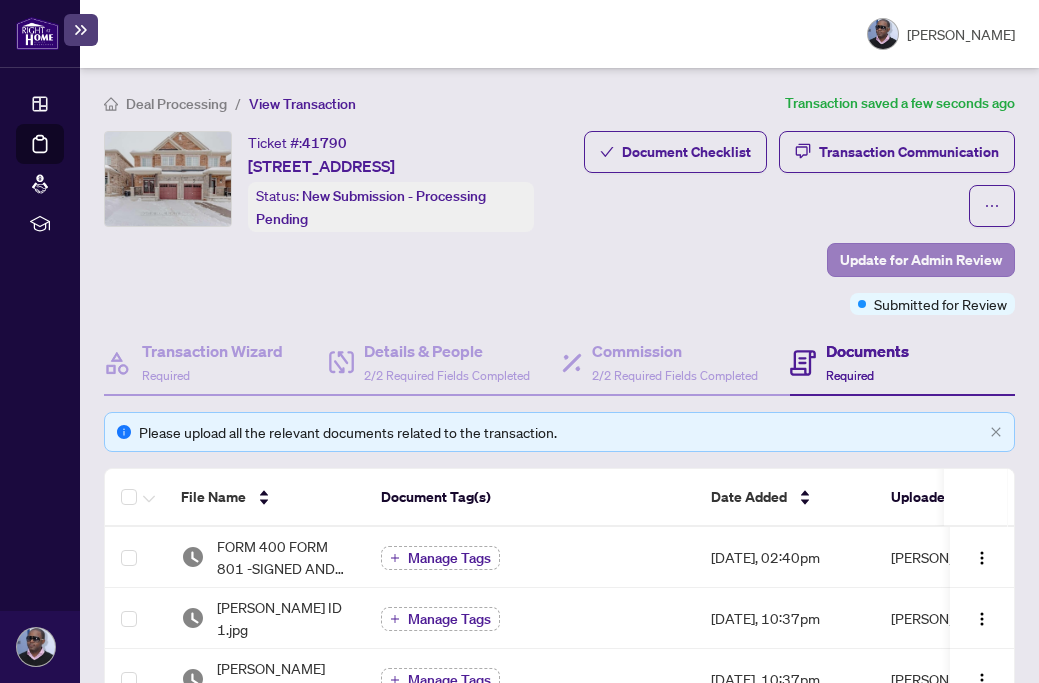 click on "Update for Admin Review" at bounding box center (921, 260) 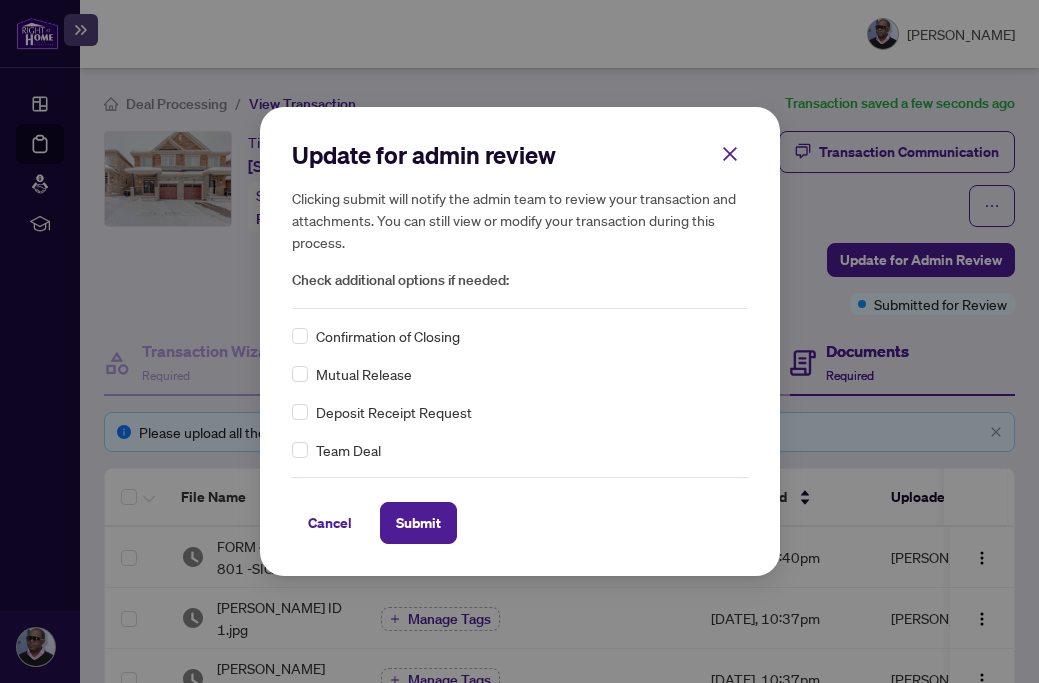 scroll, scrollTop: 0, scrollLeft: 0, axis: both 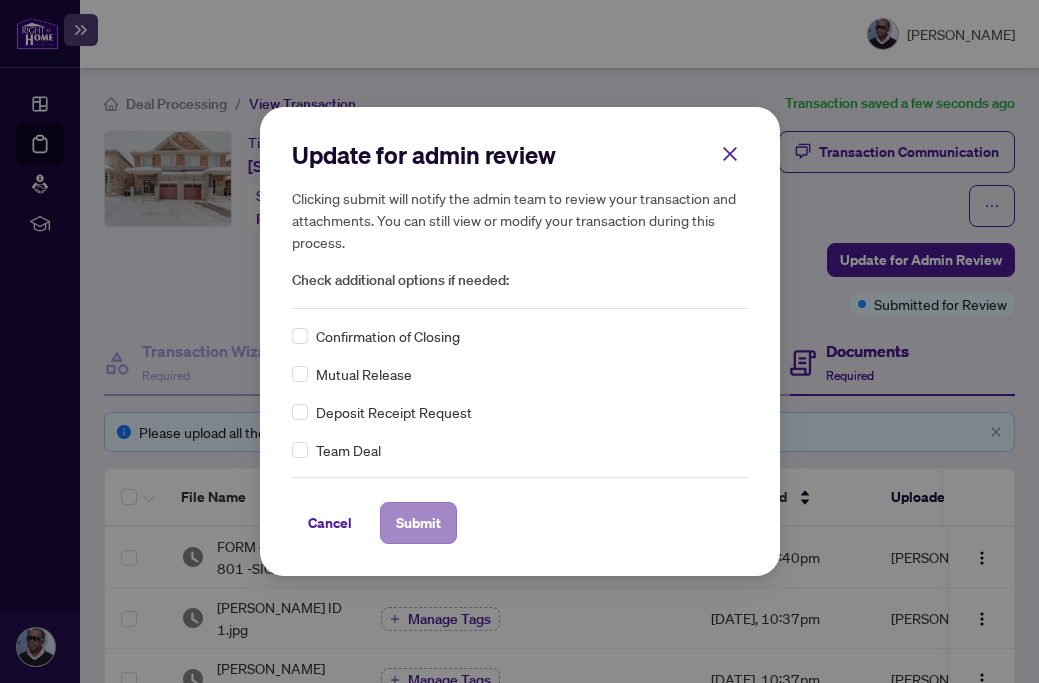 click on "Submit" at bounding box center (418, 523) 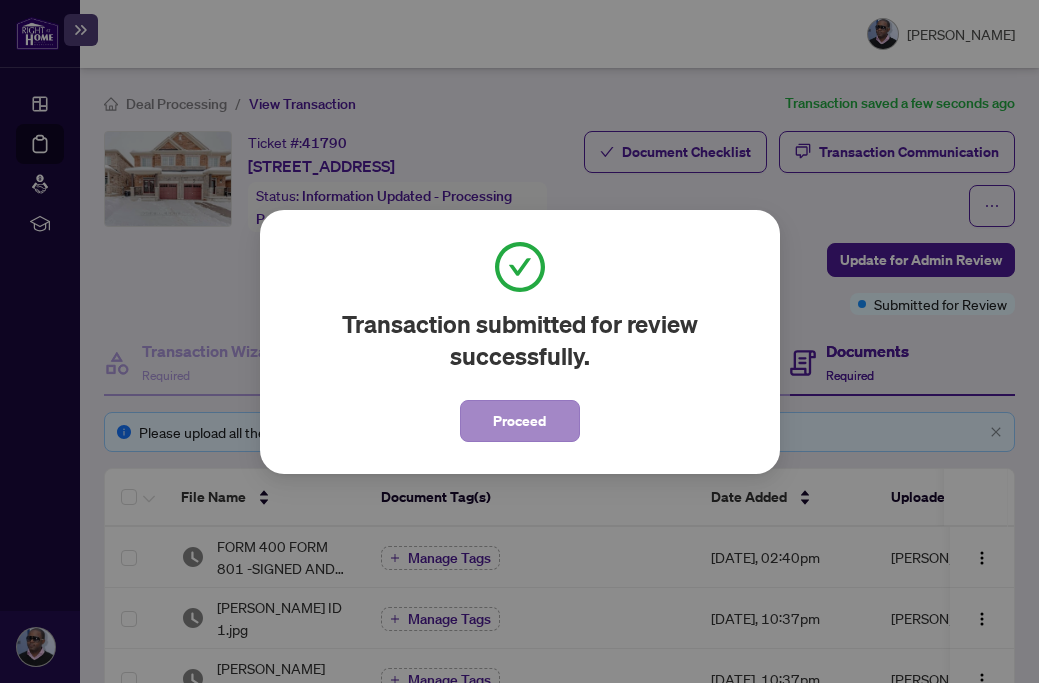 click on "Proceed" at bounding box center (519, 421) 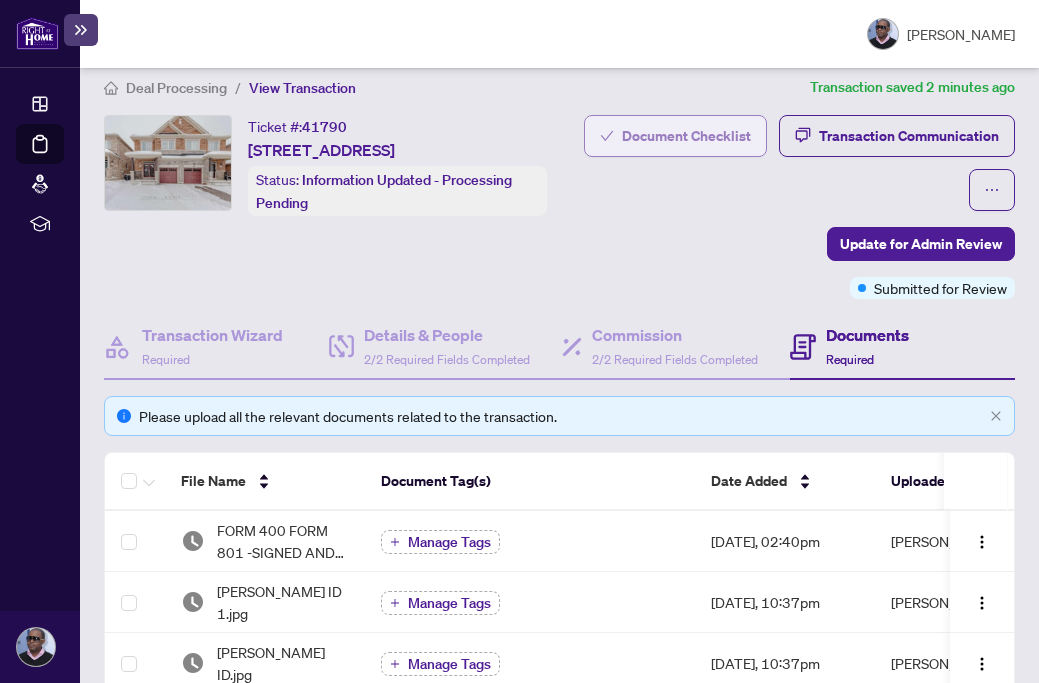 scroll, scrollTop: 12, scrollLeft: 0, axis: vertical 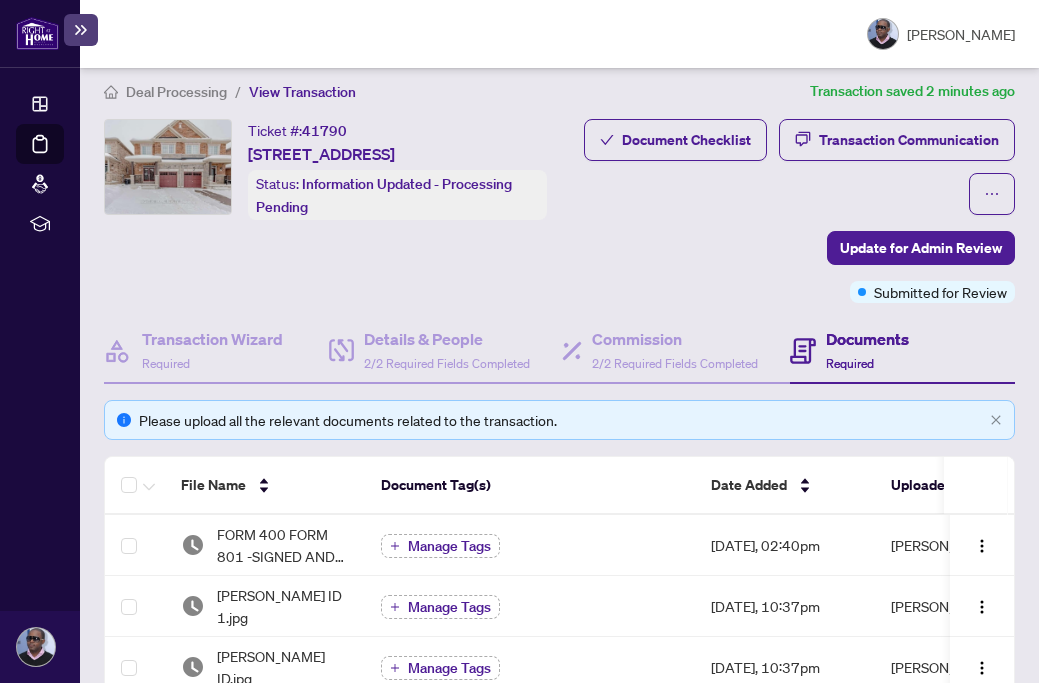 click on "Document Checklist Transaction Communication Update for Admin Review Submitted for Review" at bounding box center (785, 211) 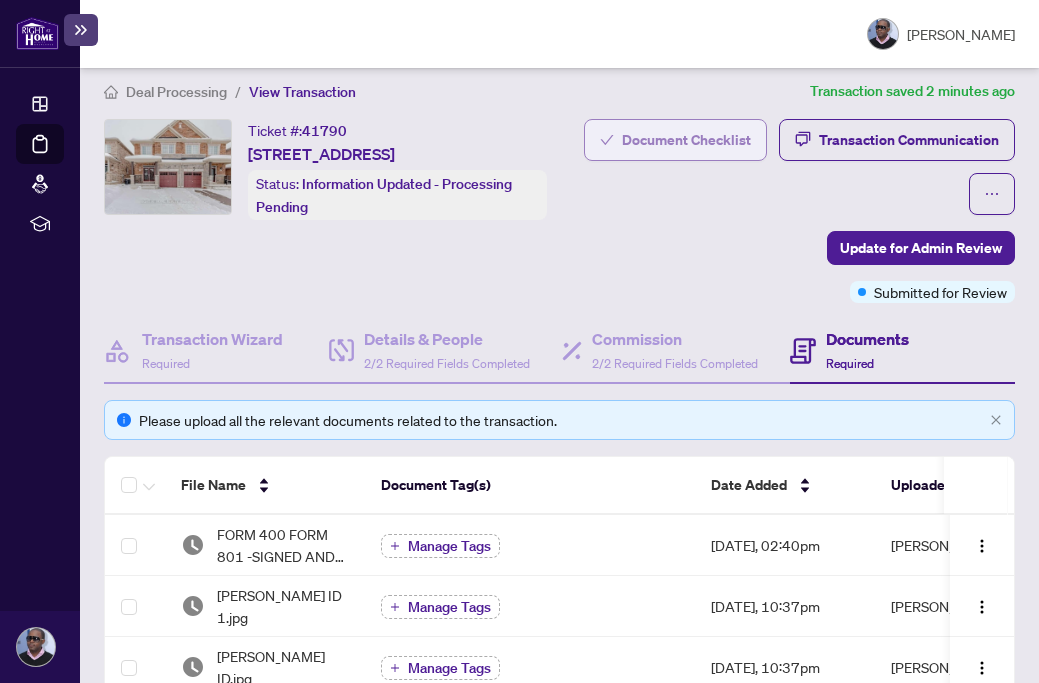 click on "Document Checklist" at bounding box center [686, 140] 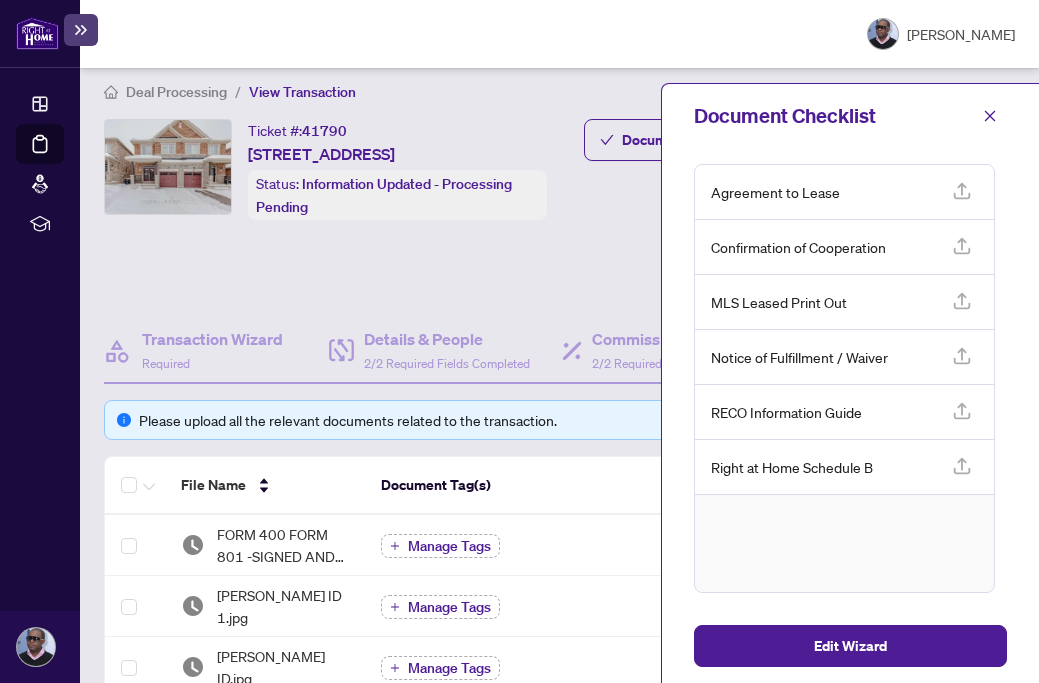 click 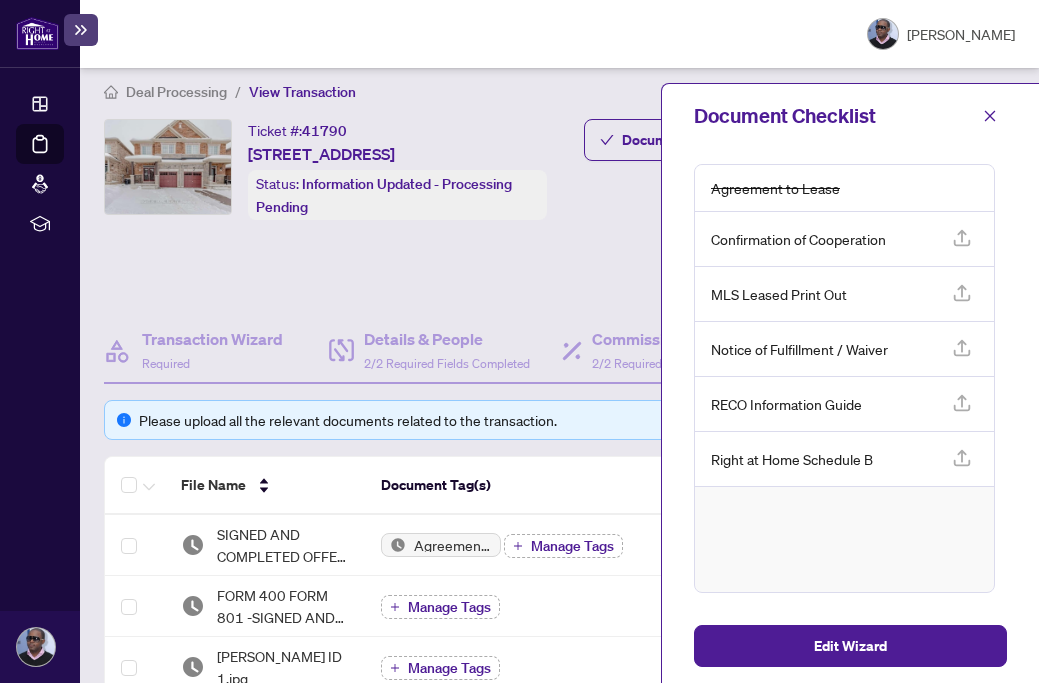 click 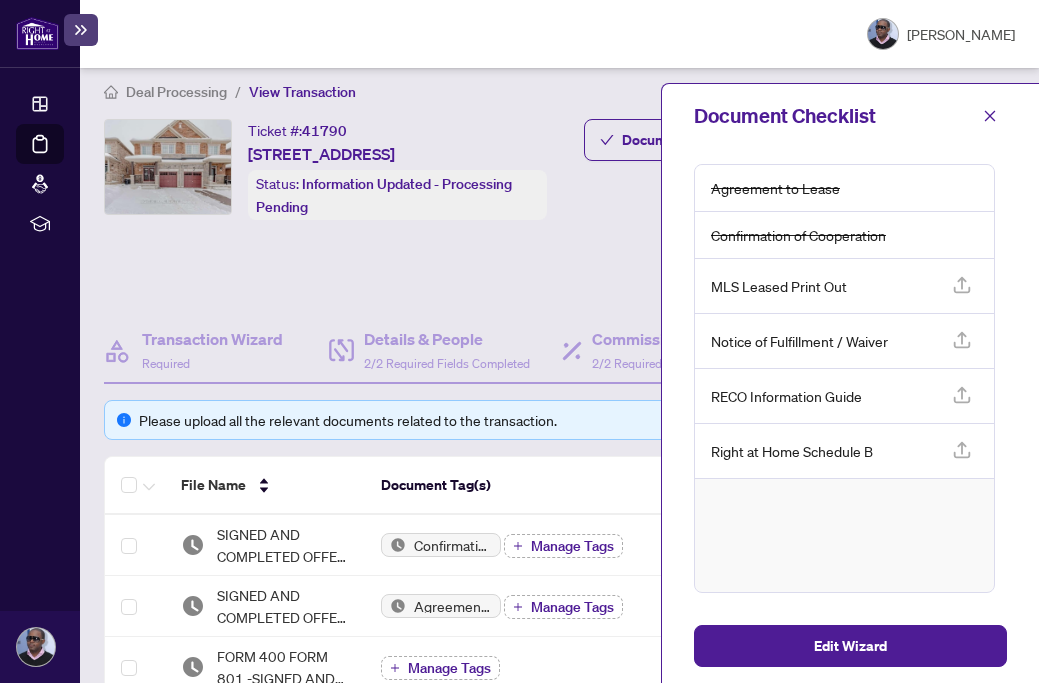 click at bounding box center [962, 451] 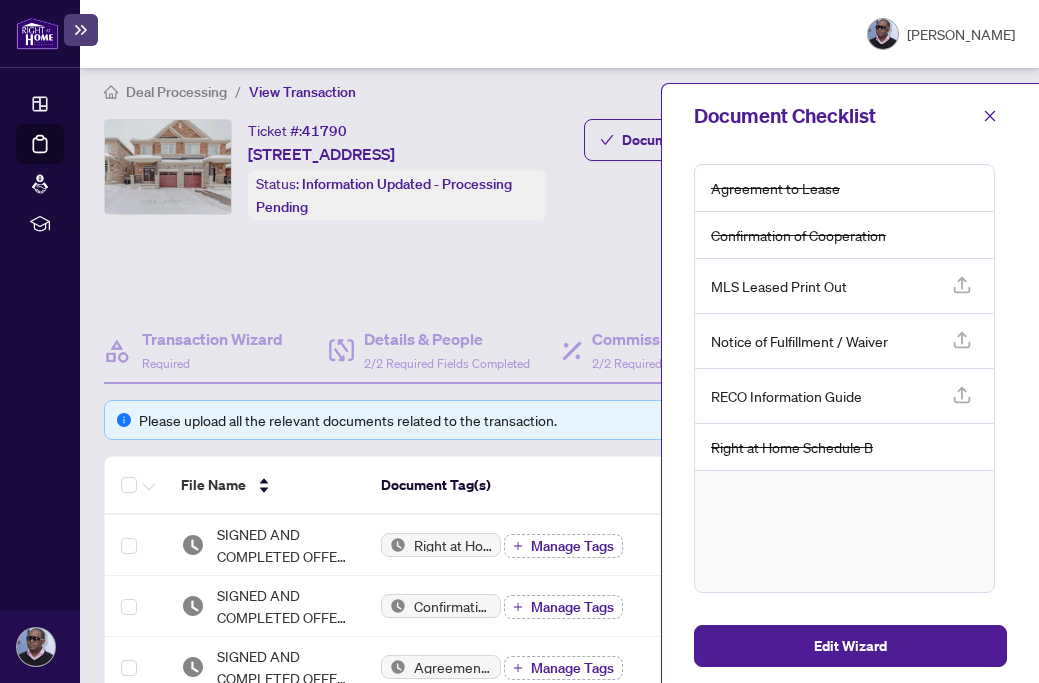 scroll, scrollTop: 0, scrollLeft: 0, axis: both 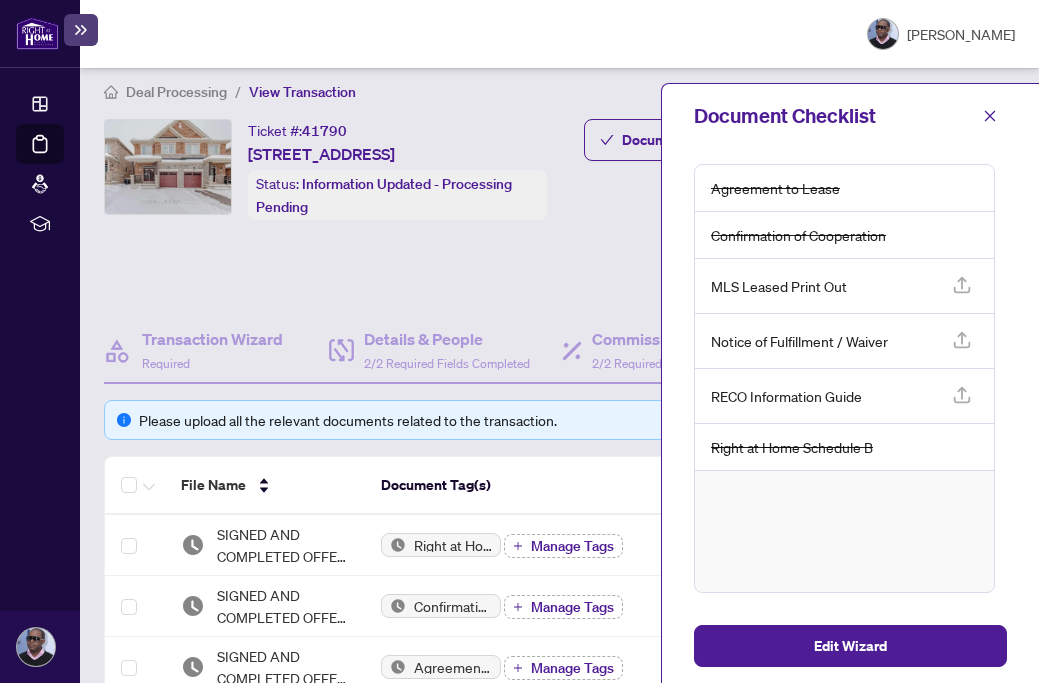 click 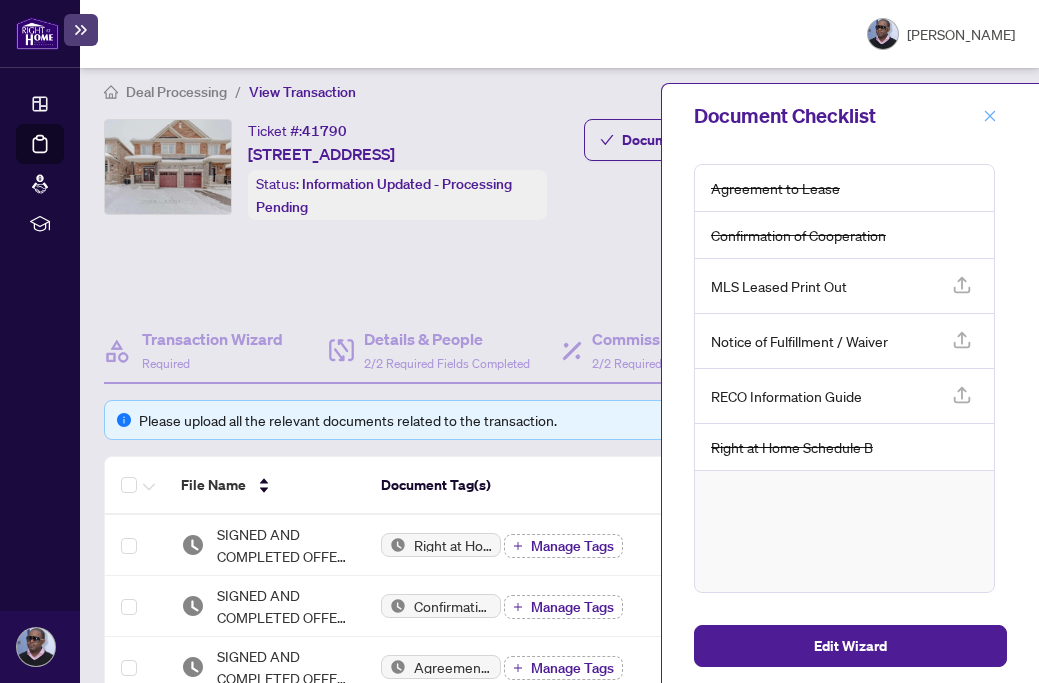 click 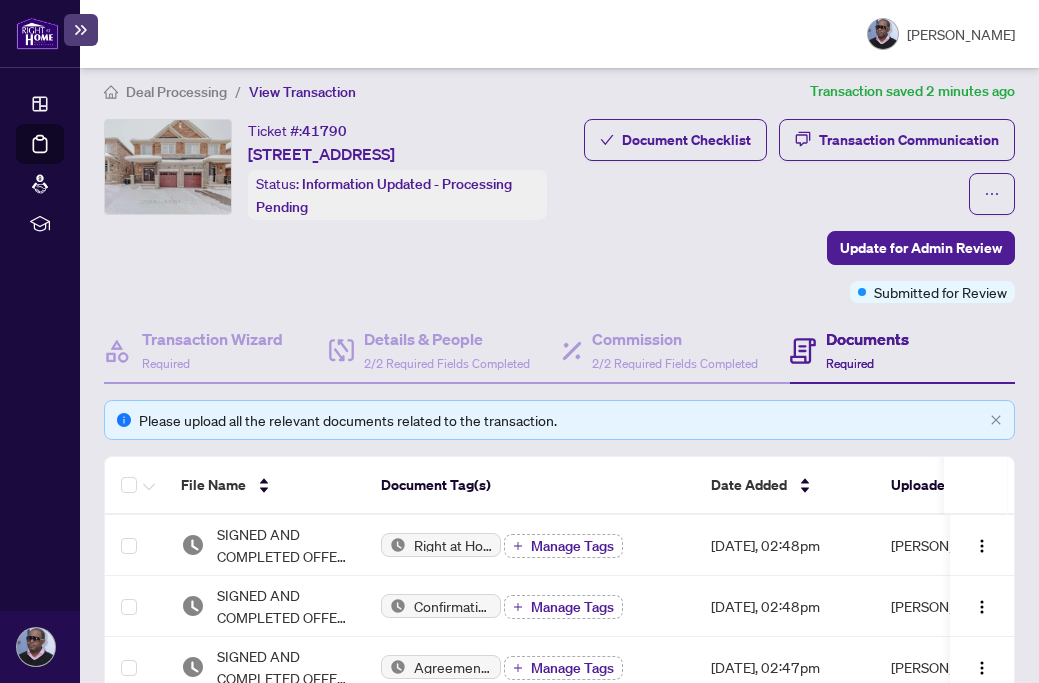 scroll, scrollTop: 367, scrollLeft: 0, axis: vertical 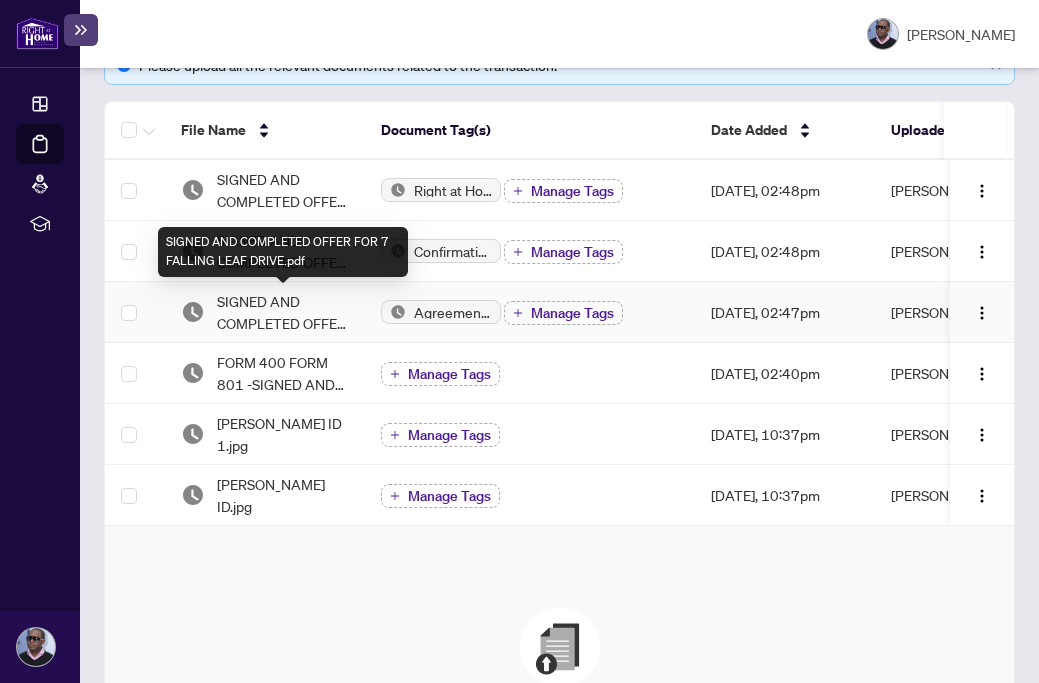 click on "SIGNED AND COMPLETED OFFER FOR 7 FALLING LEAF DRIVE.pdf" at bounding box center [283, 312] 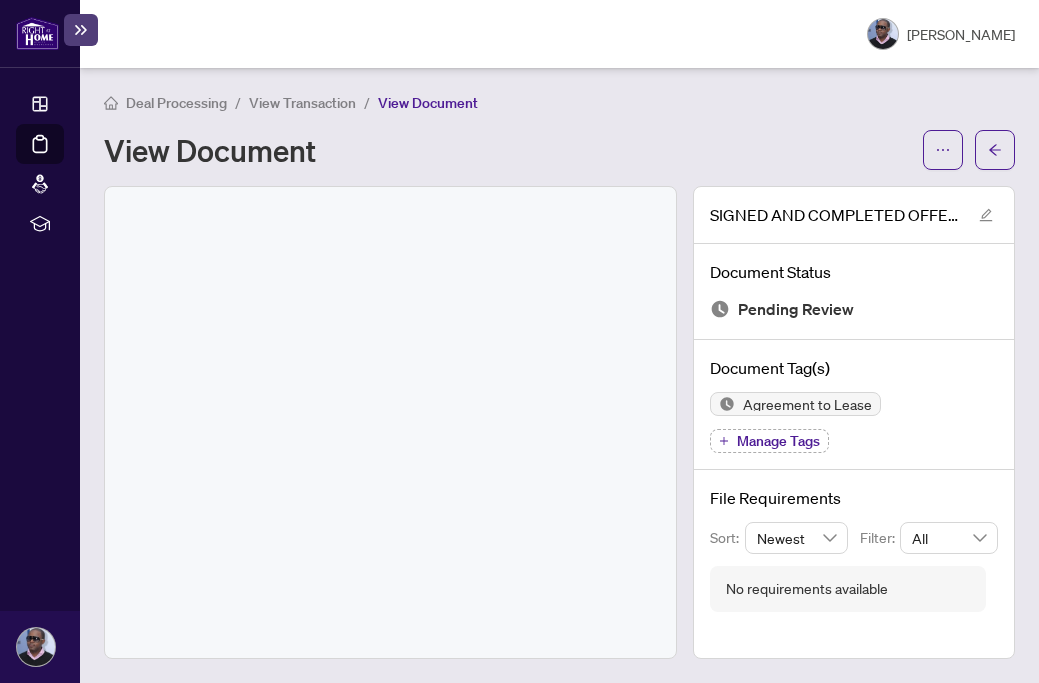 scroll, scrollTop: 0, scrollLeft: 0, axis: both 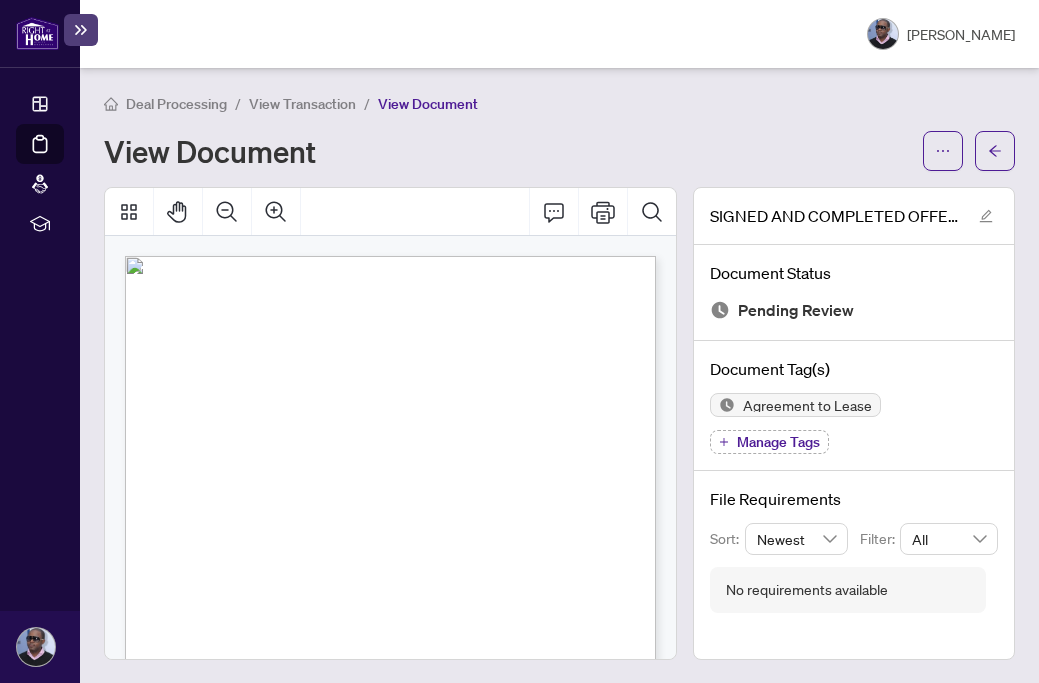 click on "Kultej Boyal" at bounding box center (370, 439) 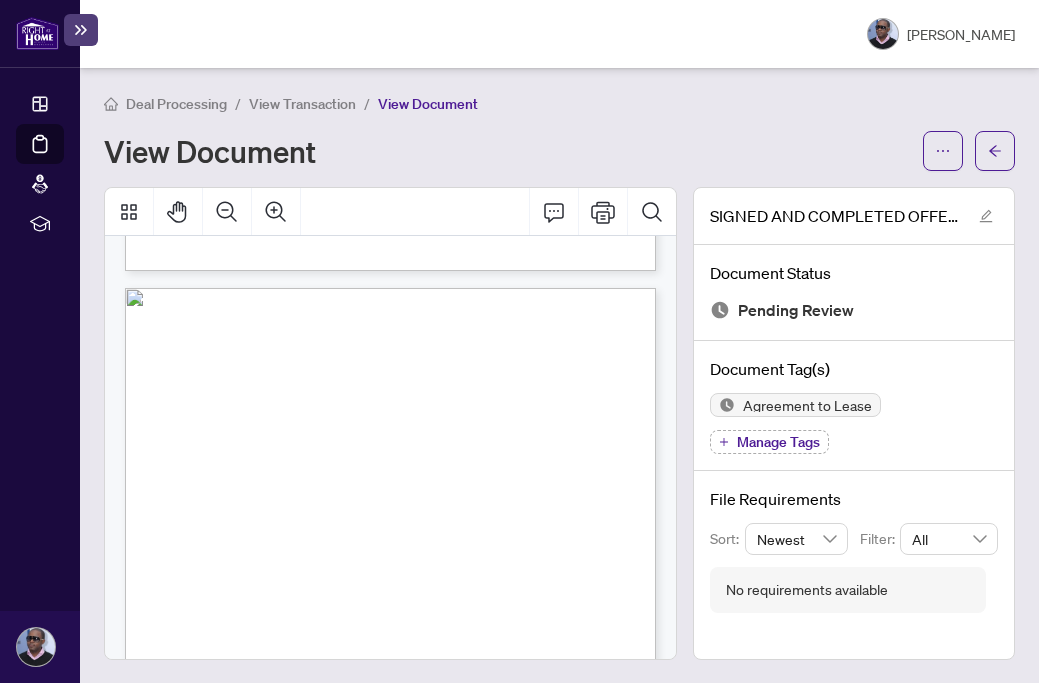 scroll, scrollTop: 1575, scrollLeft: 0, axis: vertical 